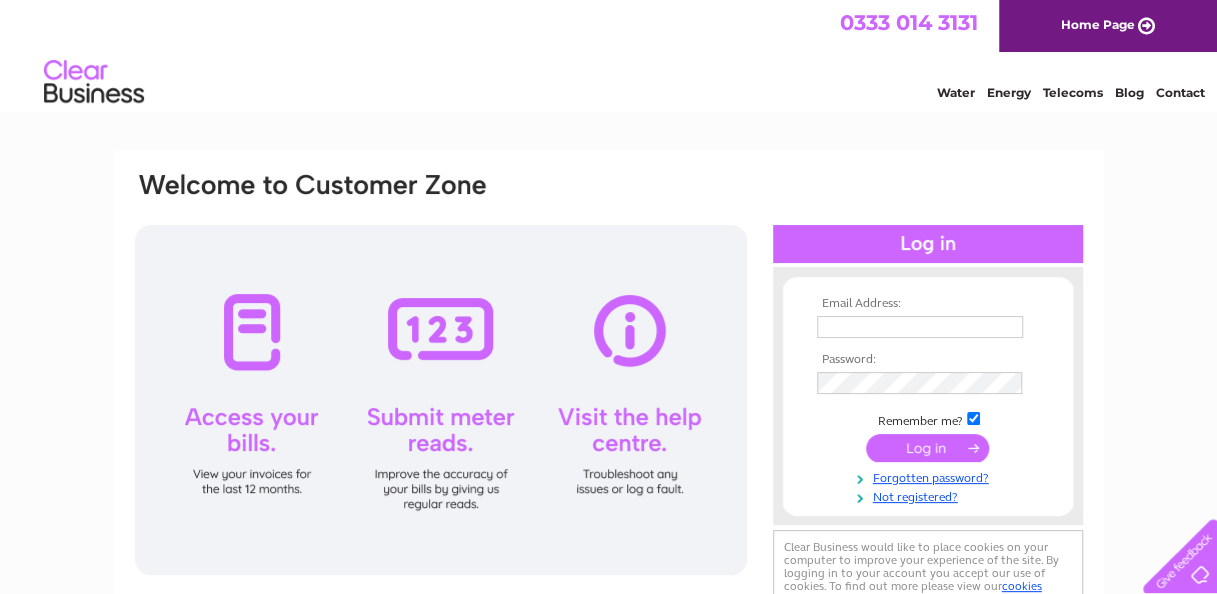 scroll, scrollTop: 0, scrollLeft: 0, axis: both 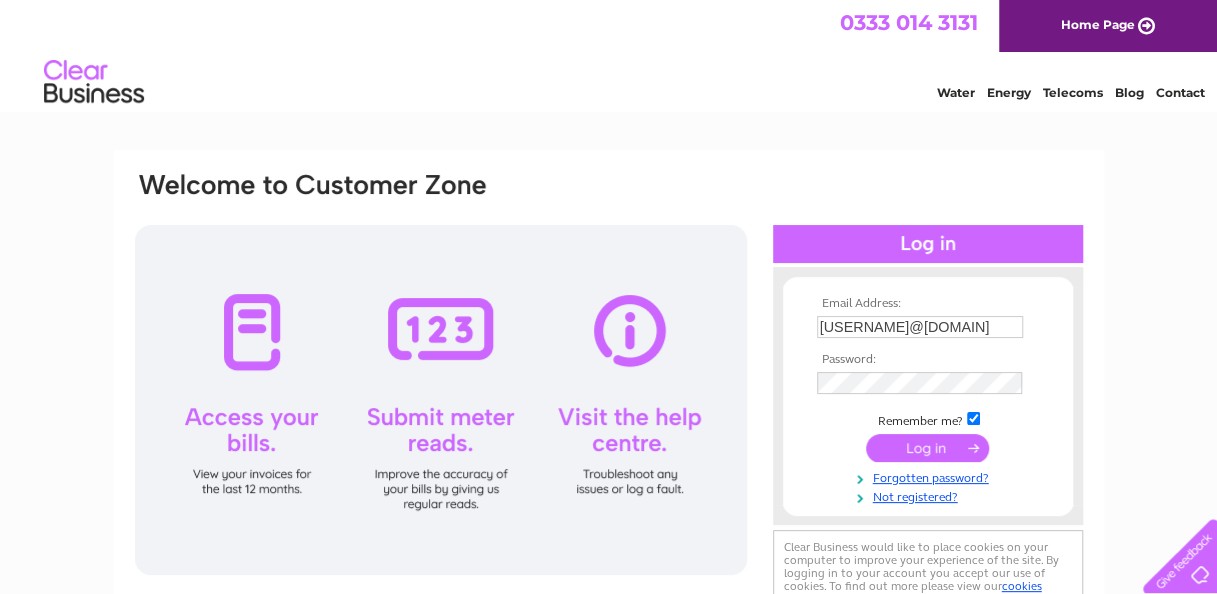 click at bounding box center [928, 448] 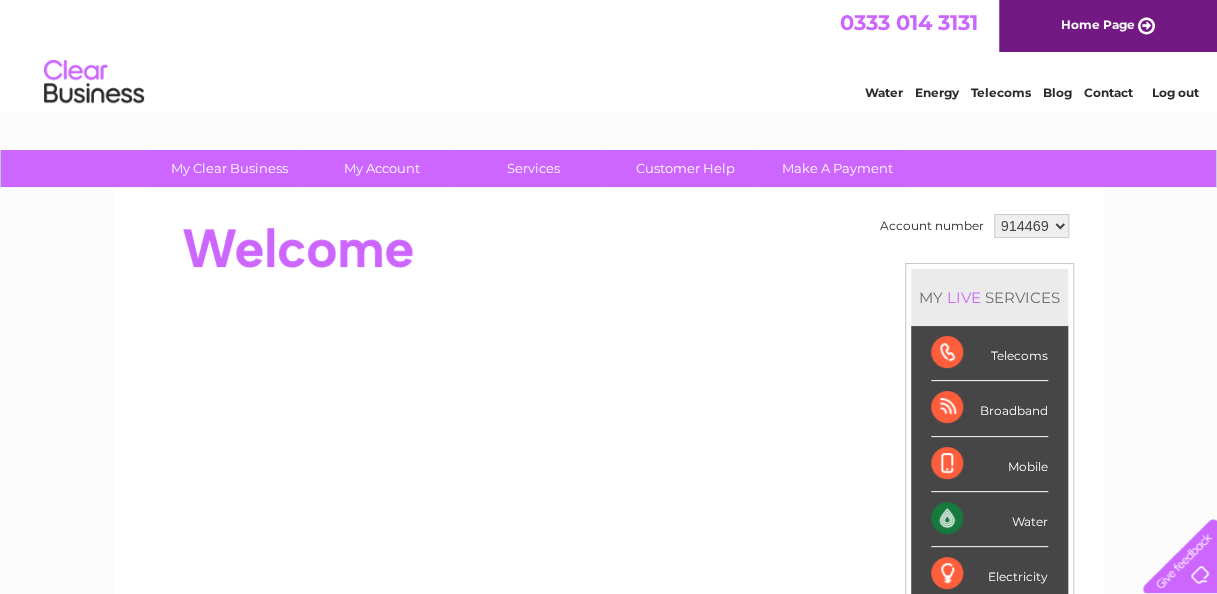 scroll, scrollTop: 0, scrollLeft: 0, axis: both 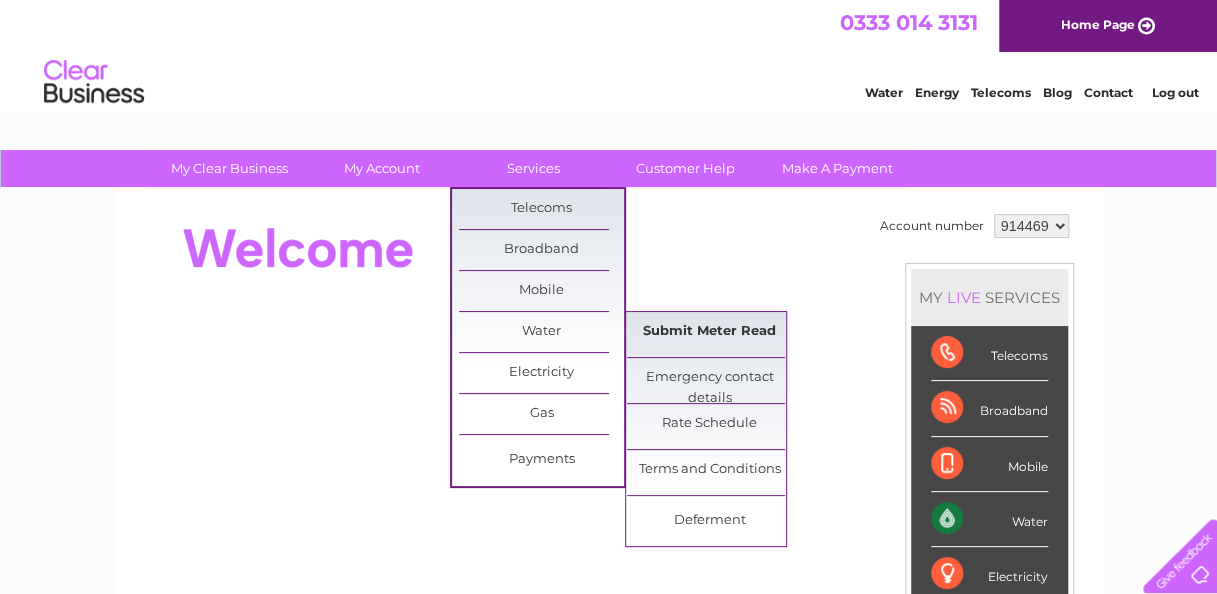click on "Submit Meter Read" at bounding box center (709, 332) 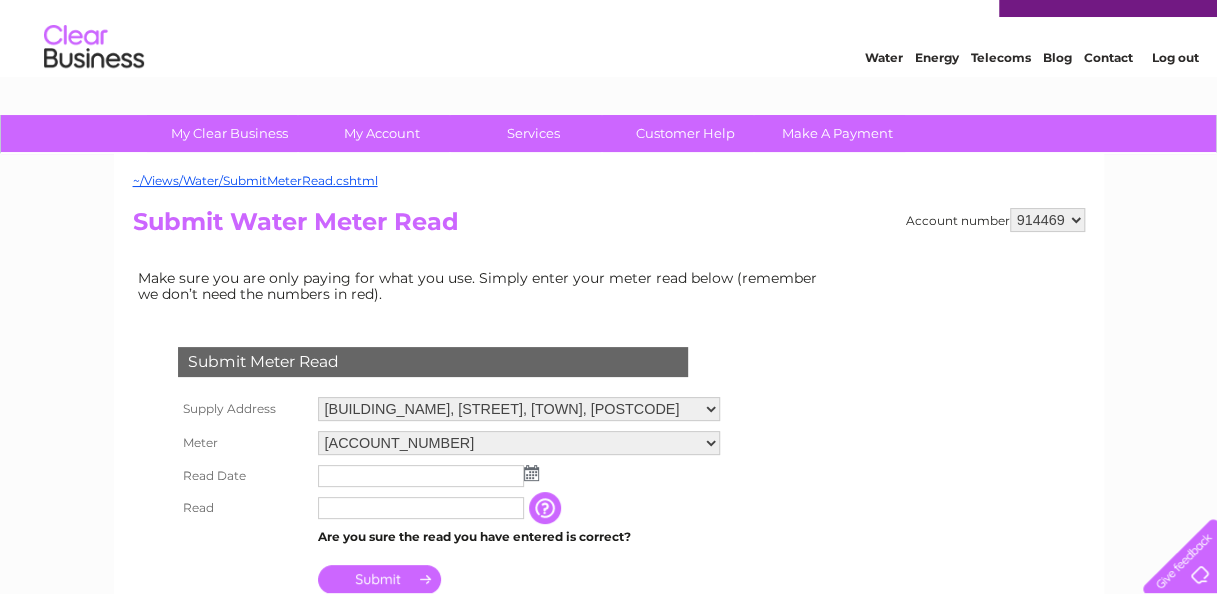 scroll, scrollTop: 0, scrollLeft: 0, axis: both 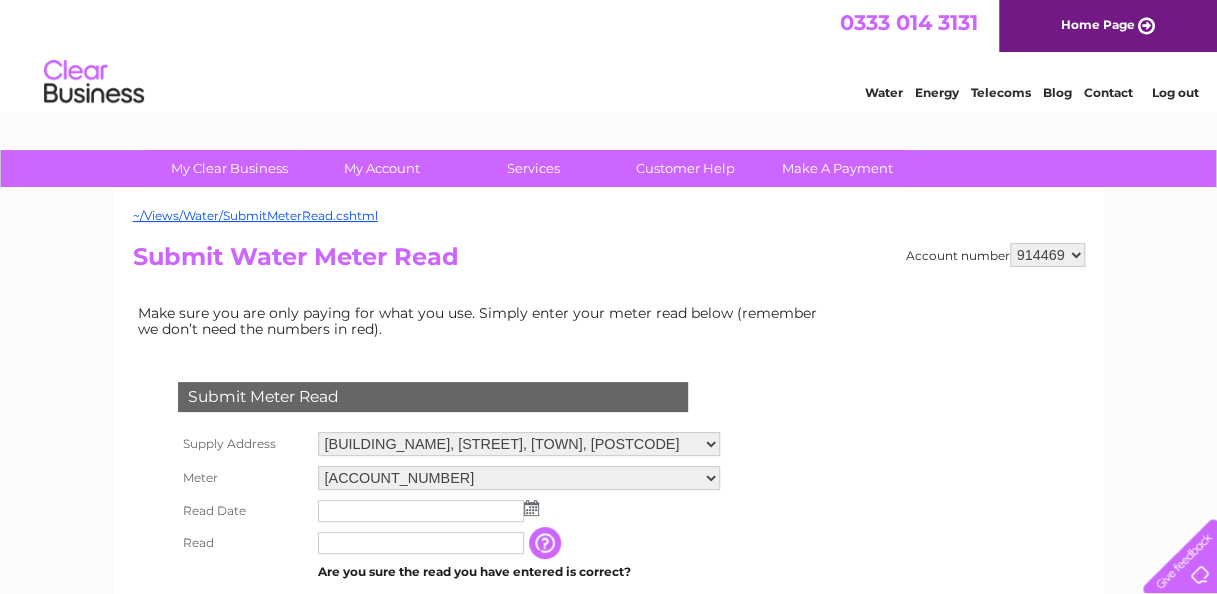 click on "914469" at bounding box center [1047, 255] 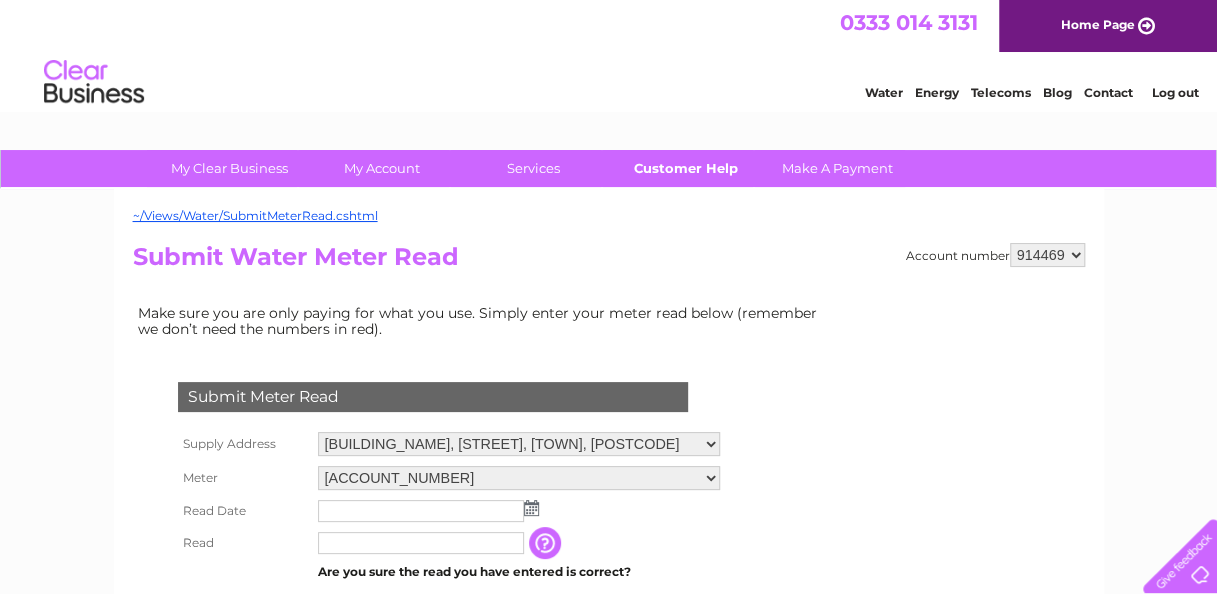 click on "Customer Help" at bounding box center (685, 168) 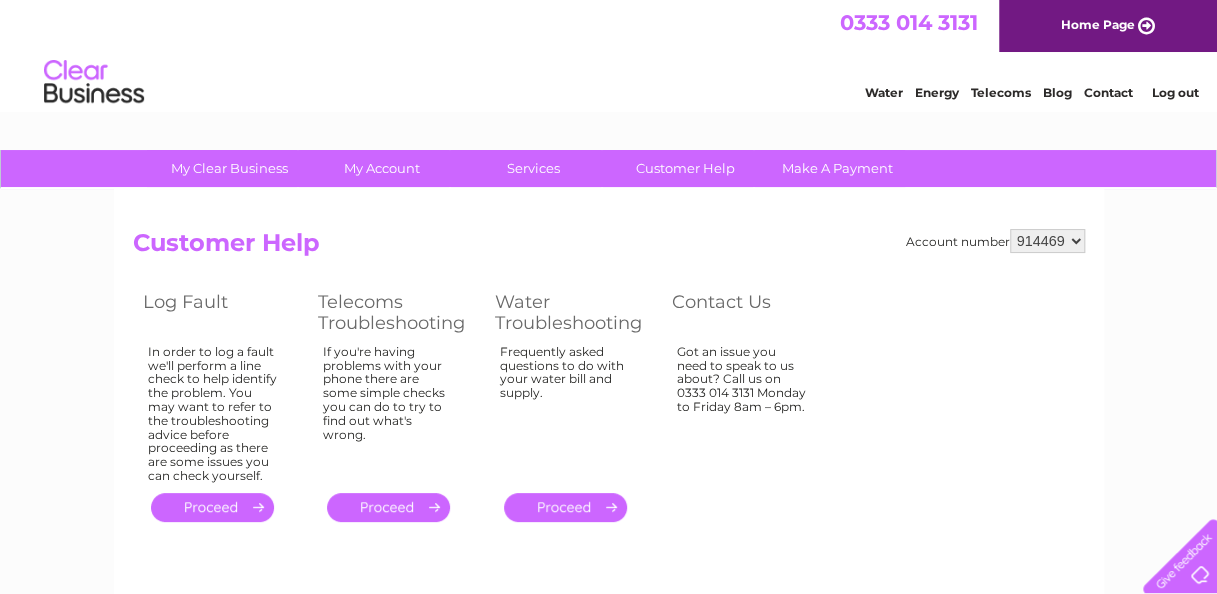 scroll, scrollTop: 0, scrollLeft: 0, axis: both 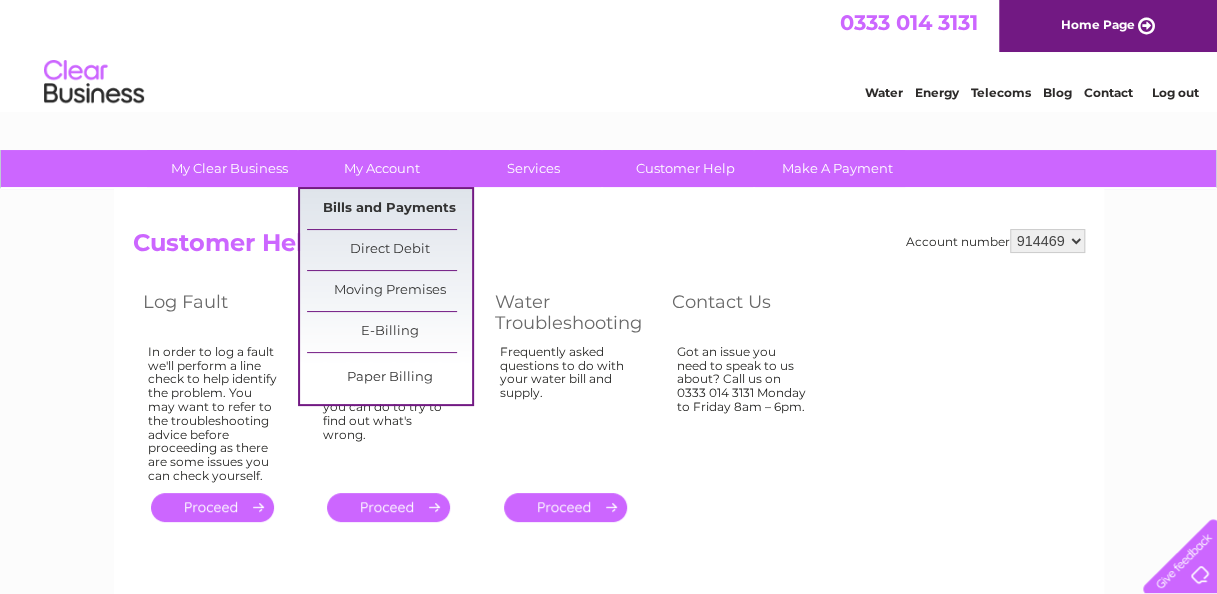 click on "Bills and Payments" at bounding box center [389, 209] 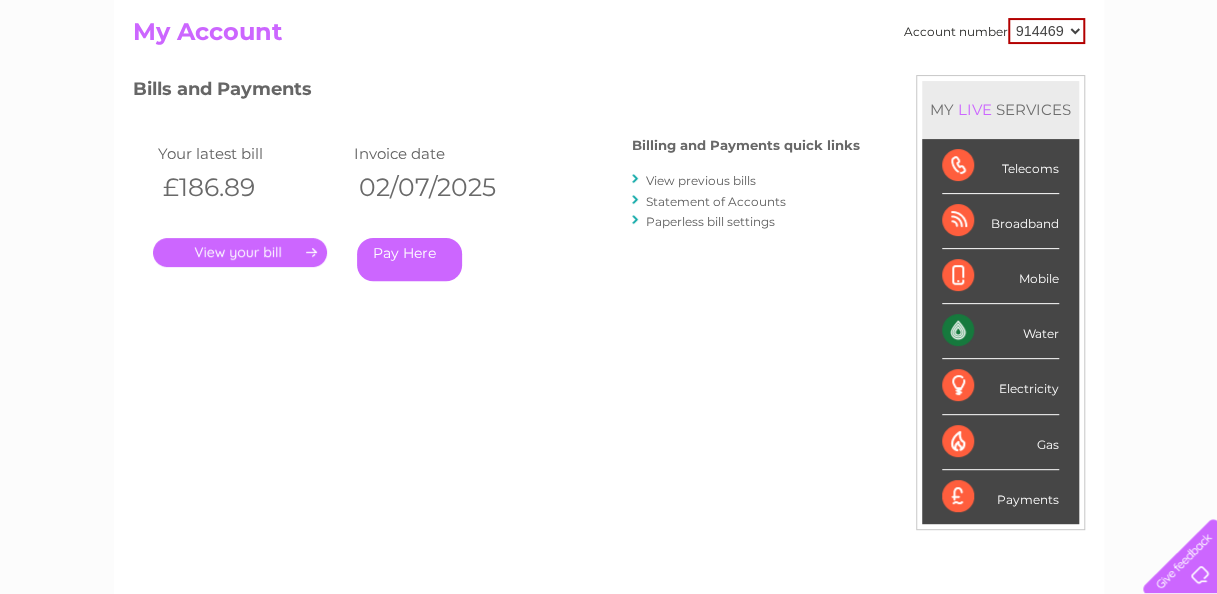 scroll, scrollTop: 212, scrollLeft: 0, axis: vertical 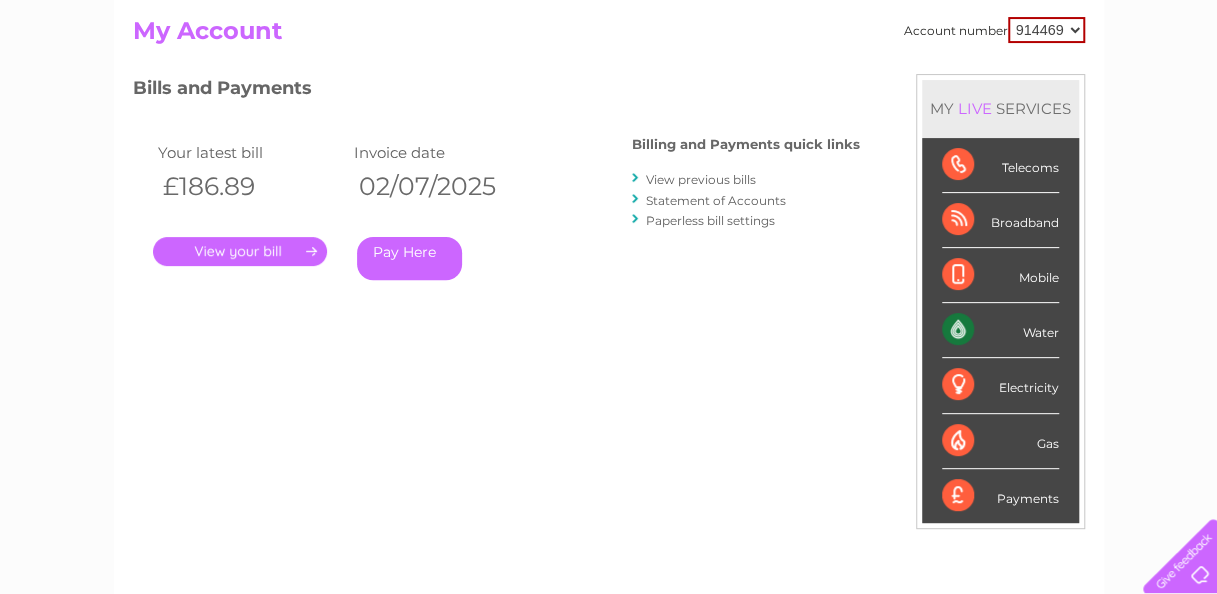 click on "View previous bills" at bounding box center (701, 179) 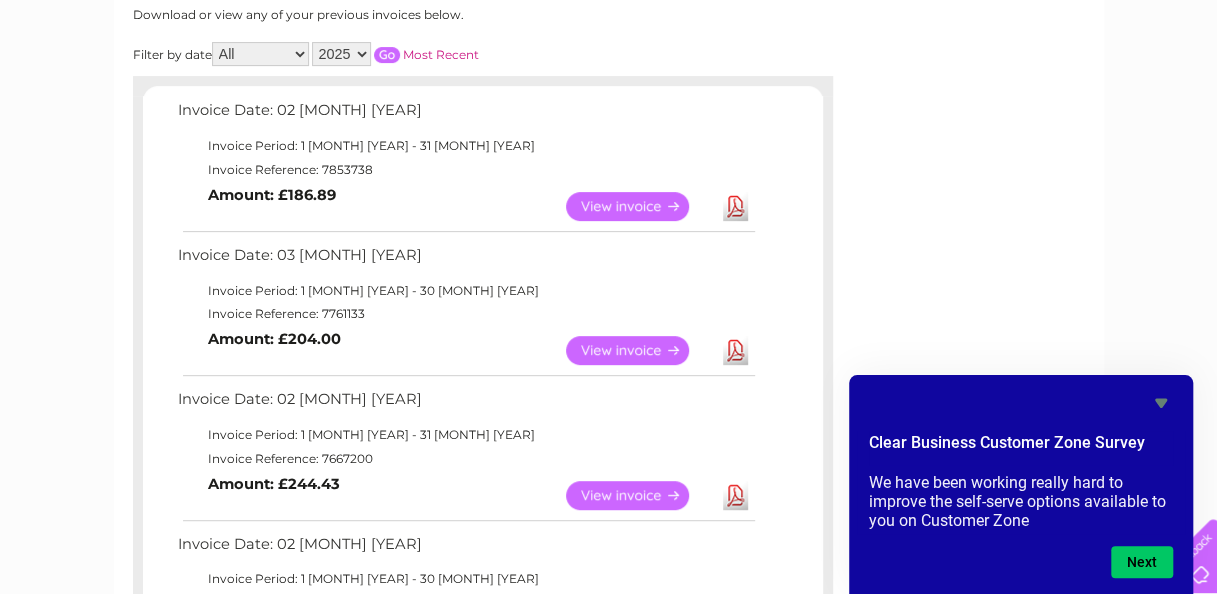 scroll, scrollTop: 277, scrollLeft: 0, axis: vertical 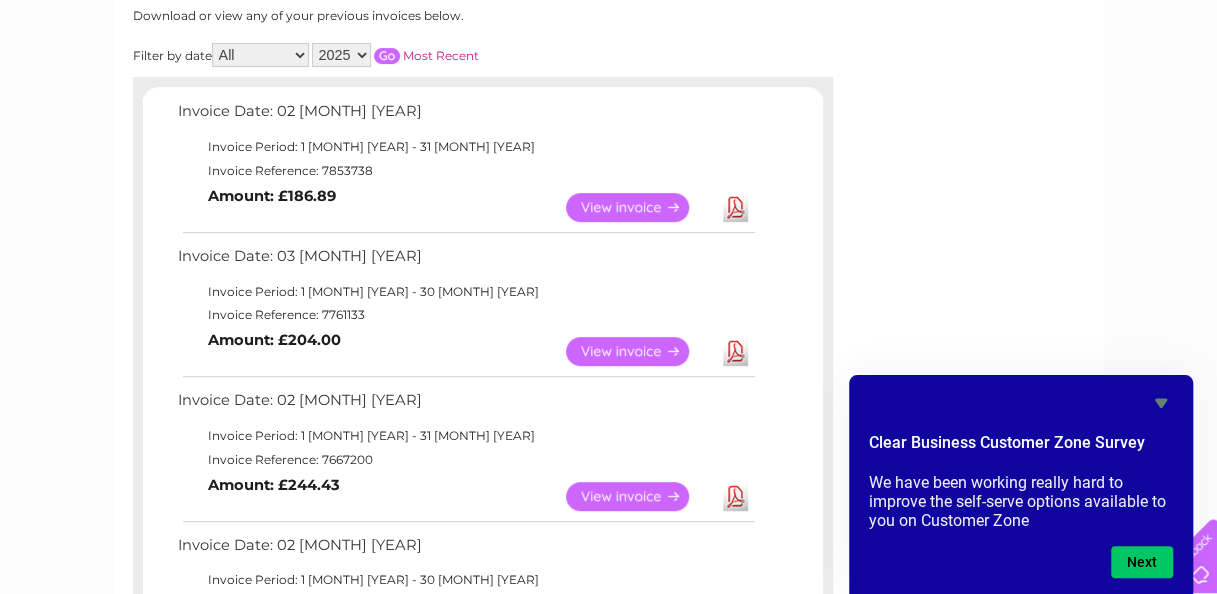 click on "View" at bounding box center (639, 207) 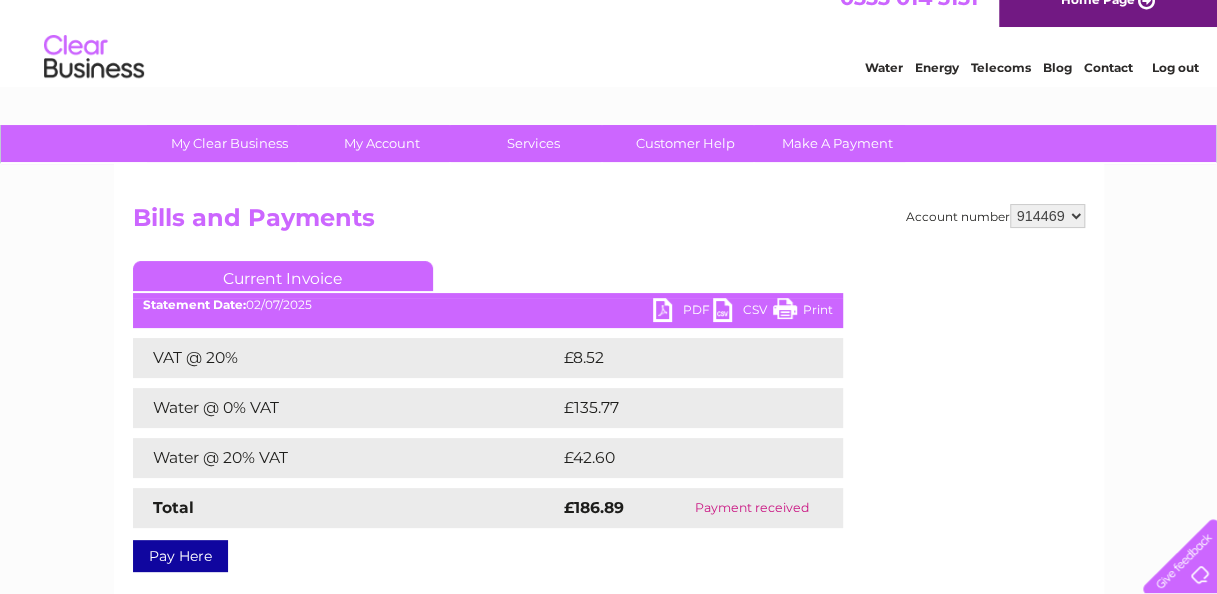 scroll, scrollTop: 0, scrollLeft: 0, axis: both 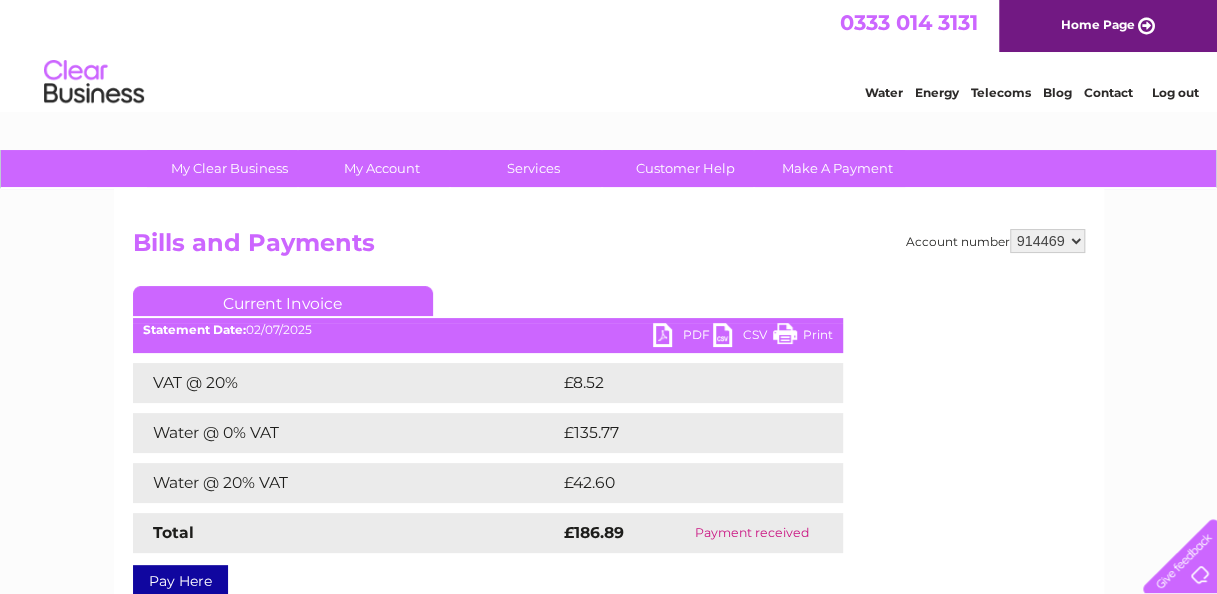 click on "PDF" at bounding box center [683, 337] 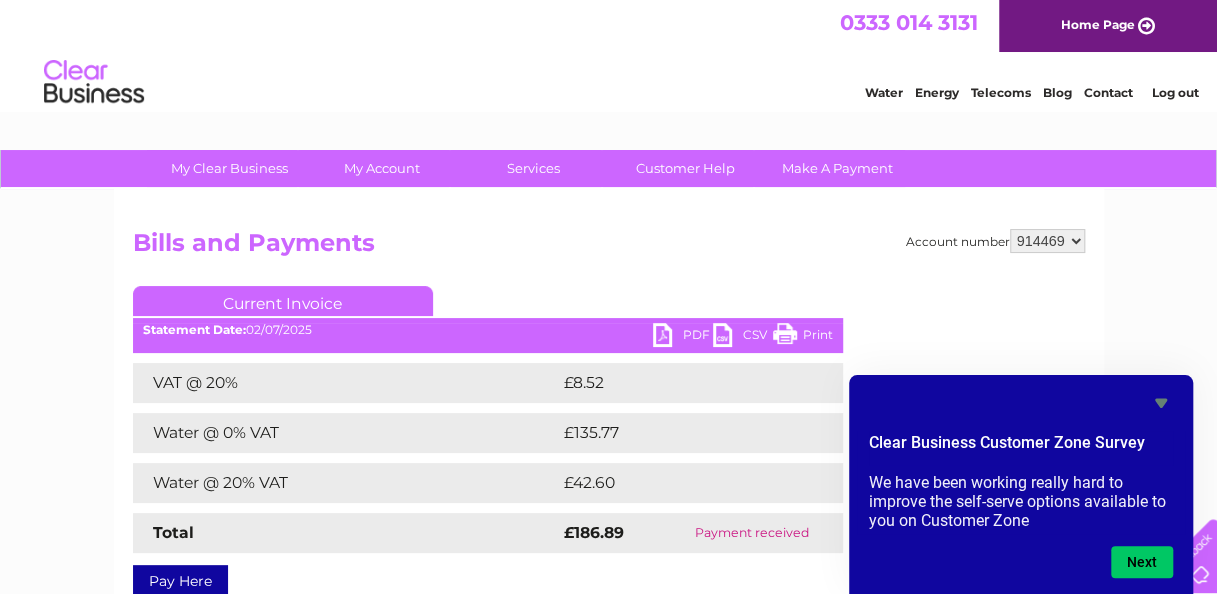click on "Log out" at bounding box center [1174, 92] 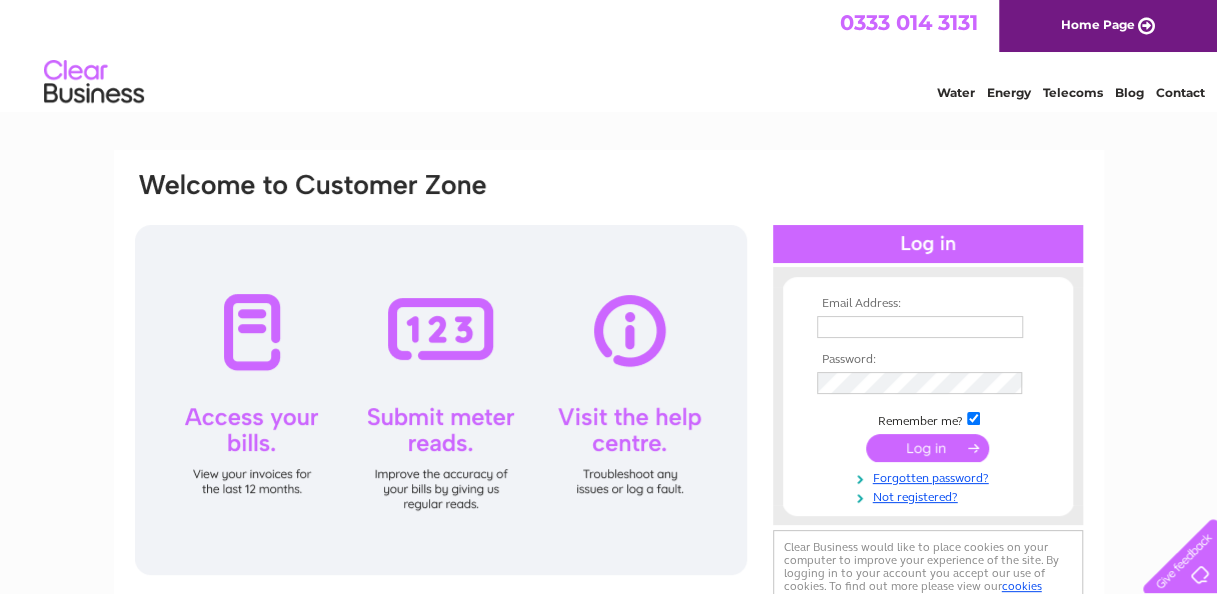scroll, scrollTop: 0, scrollLeft: 0, axis: both 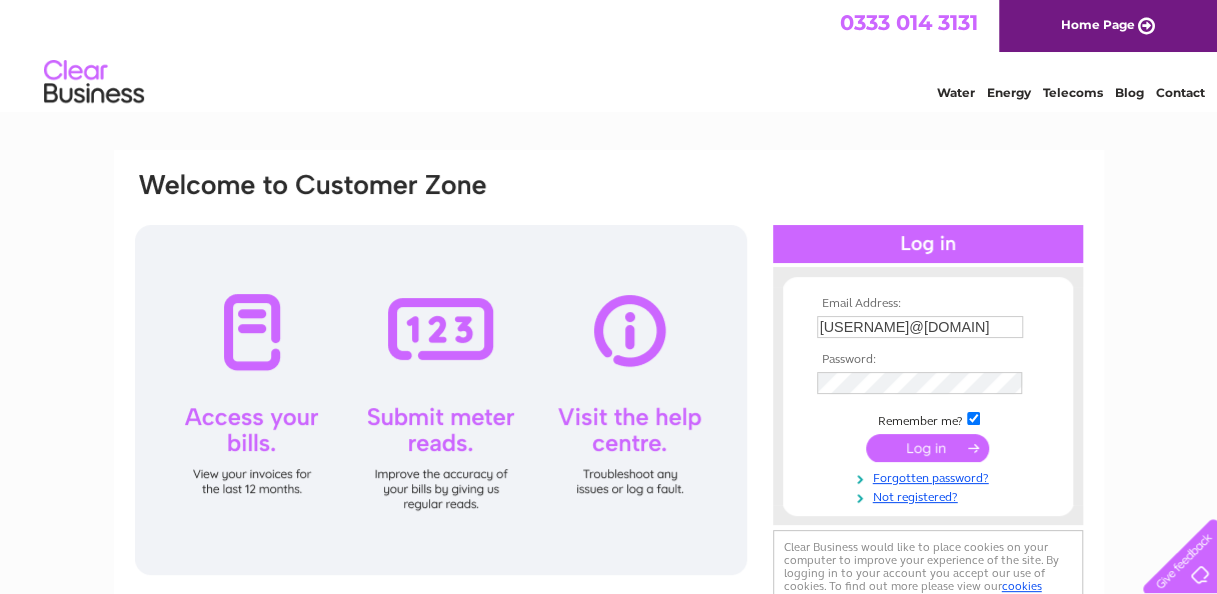 click at bounding box center [927, 448] 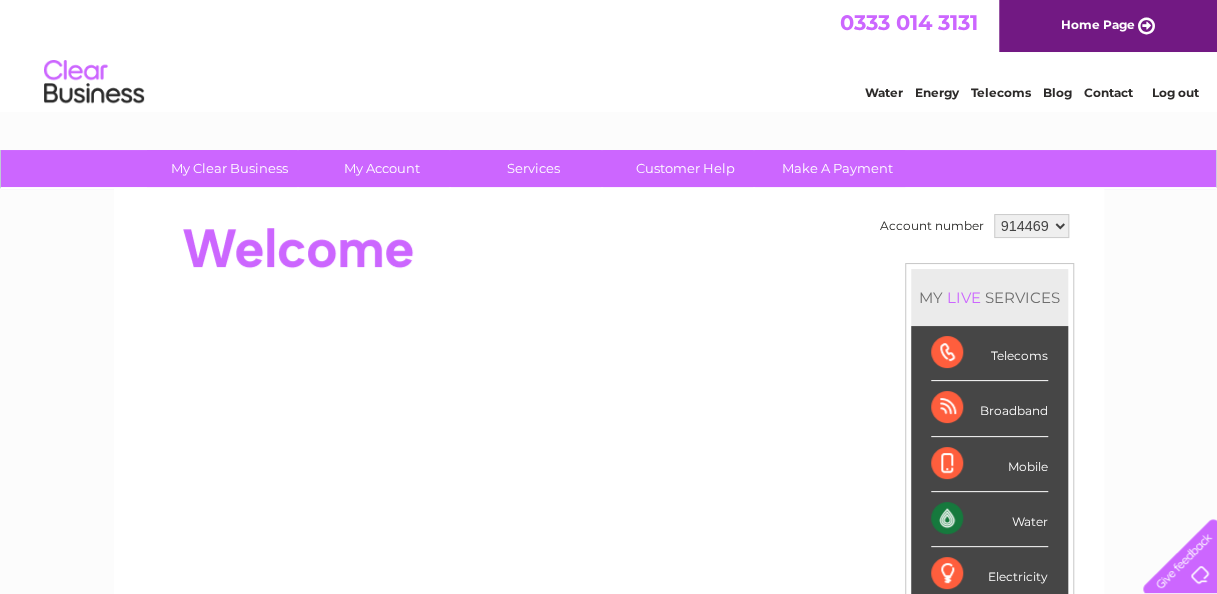 scroll, scrollTop: 0, scrollLeft: 0, axis: both 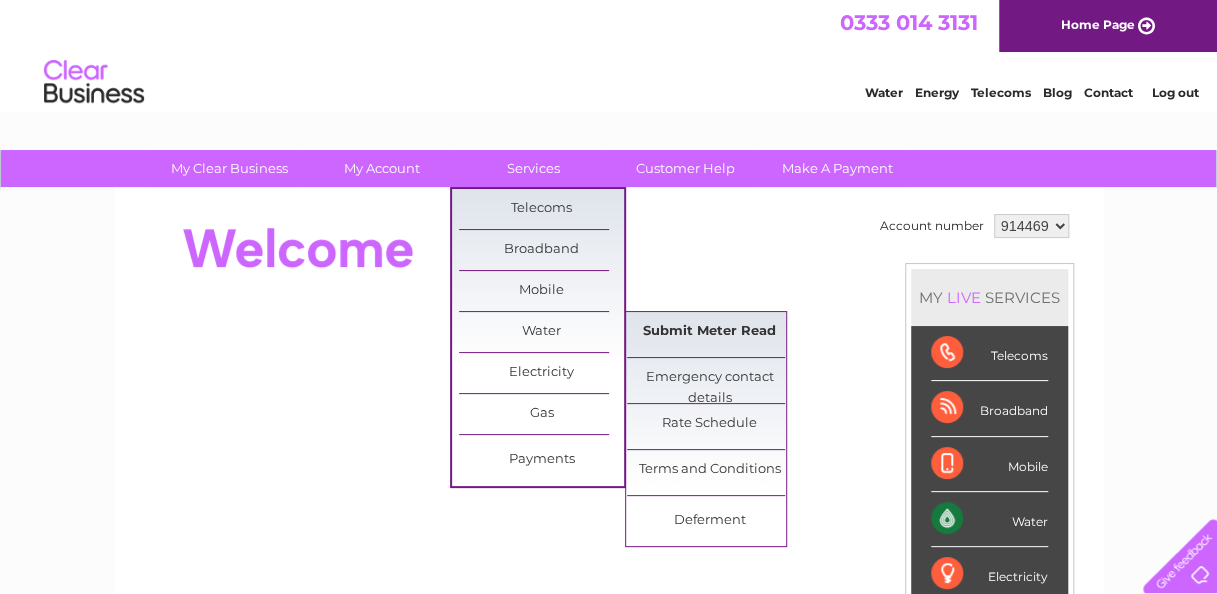 click on "Submit Meter Read" at bounding box center [709, 332] 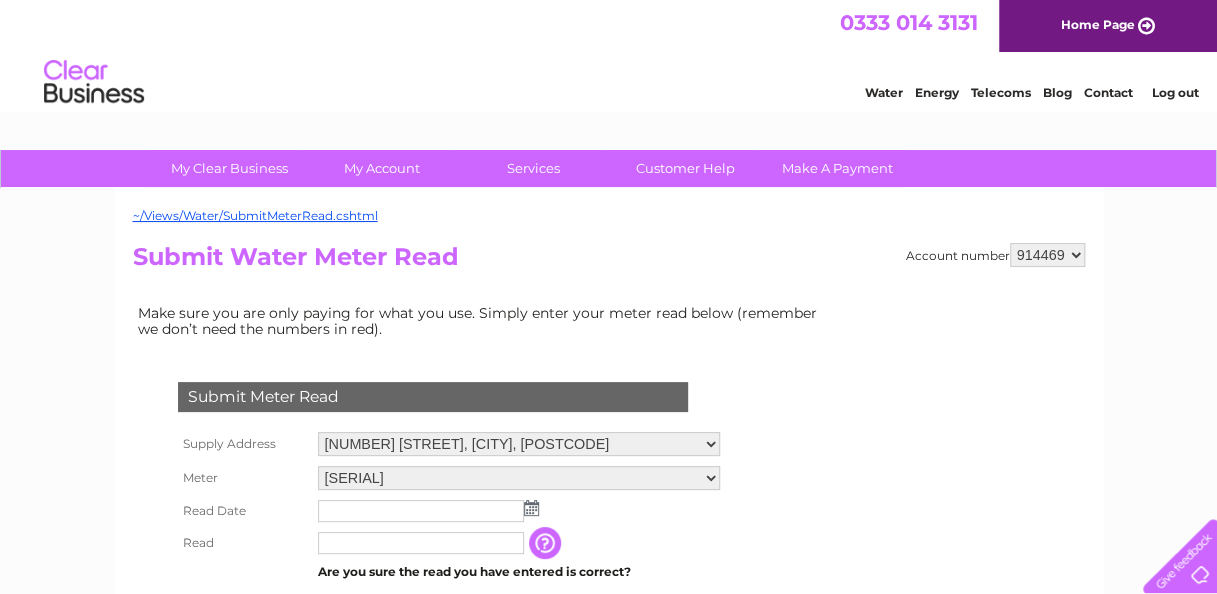 scroll, scrollTop: 0, scrollLeft: 0, axis: both 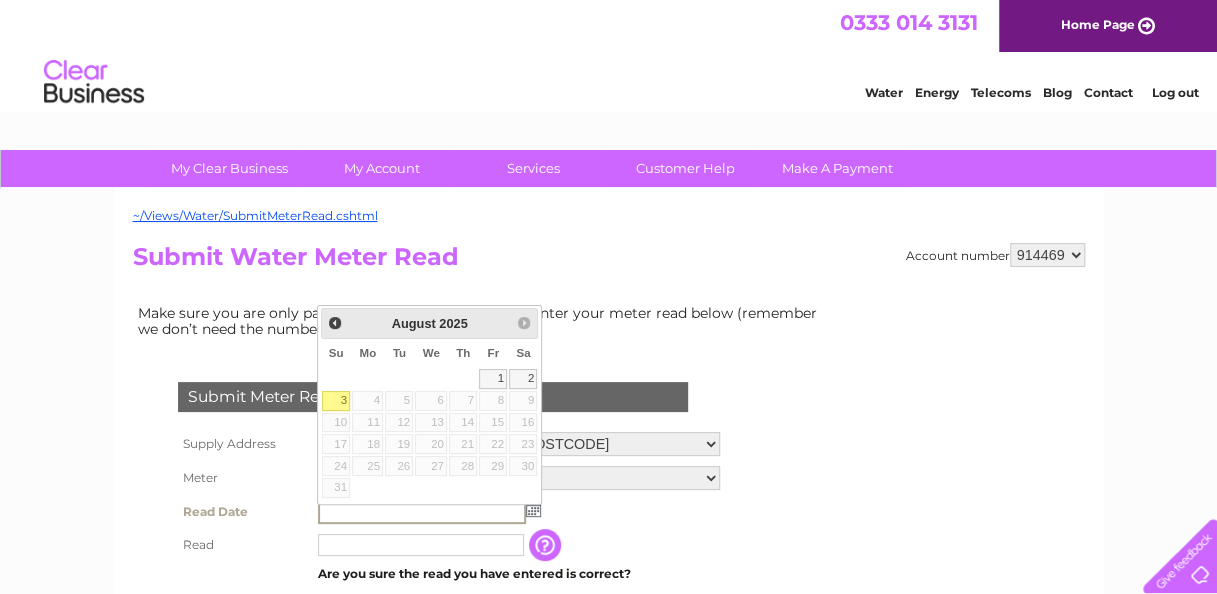 click on "3" at bounding box center (336, 401) 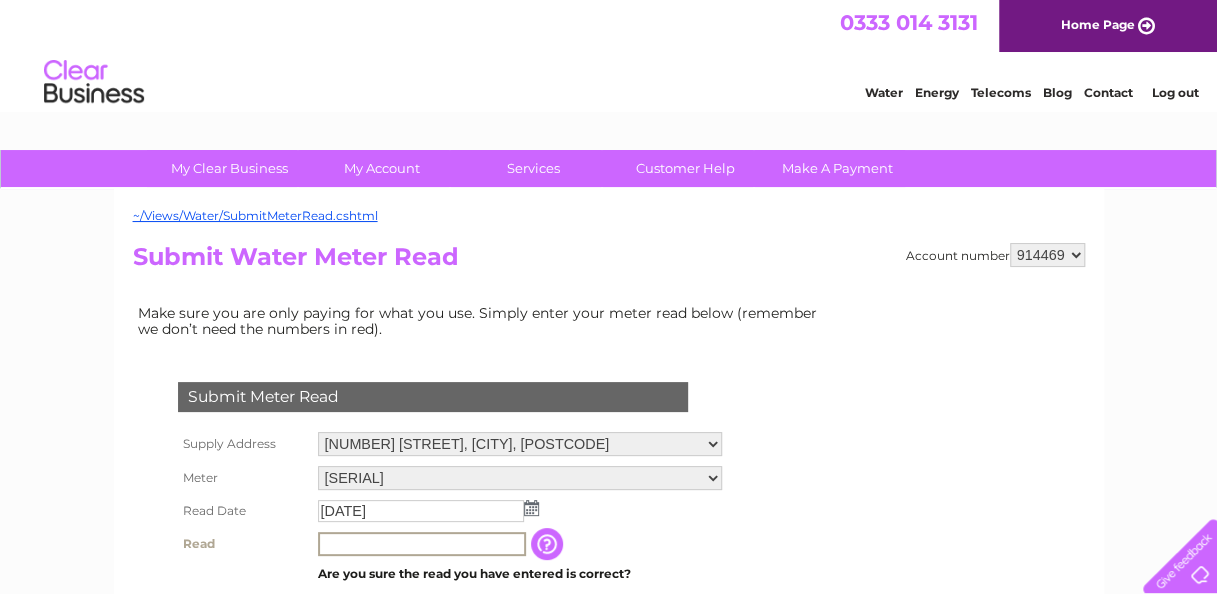 click at bounding box center (422, 544) 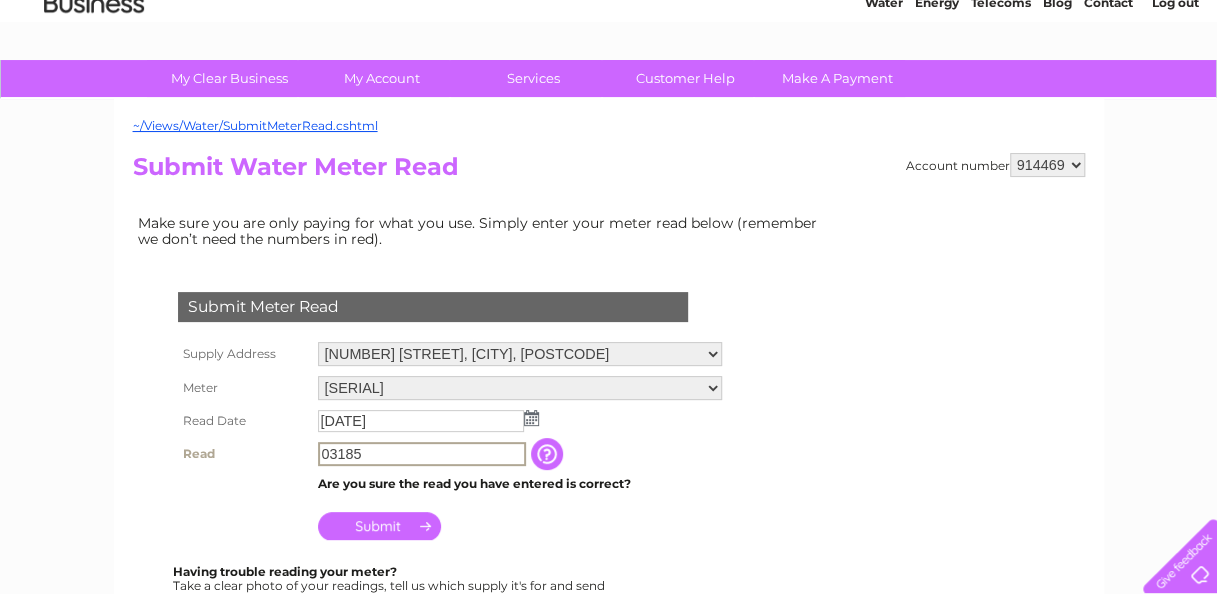 scroll, scrollTop: 119, scrollLeft: 0, axis: vertical 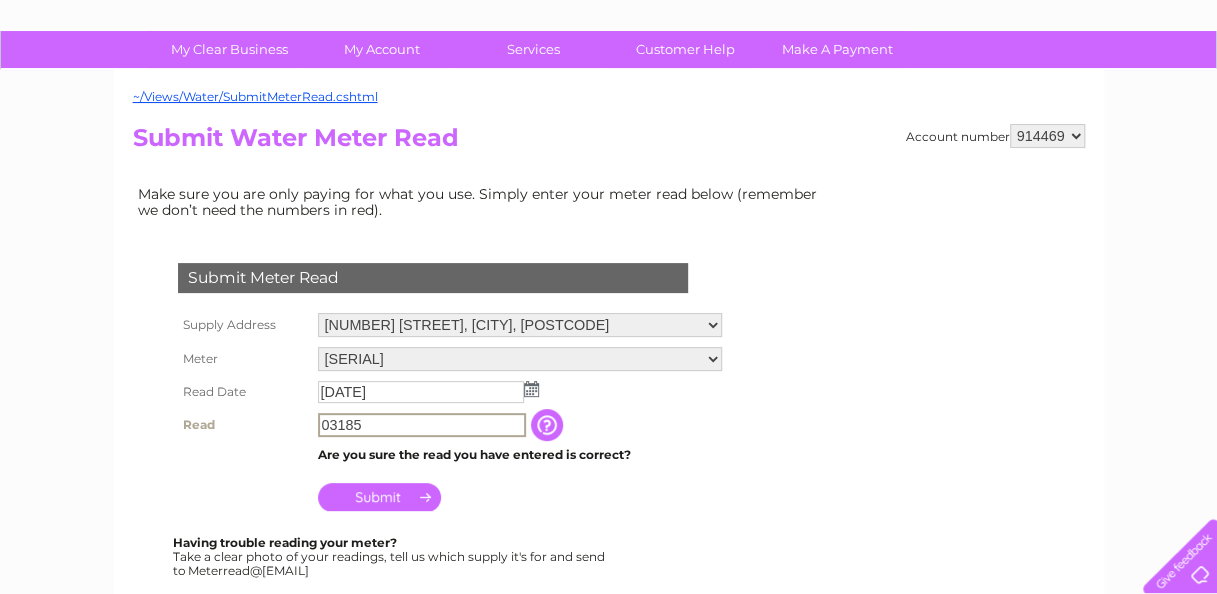 type on "03185" 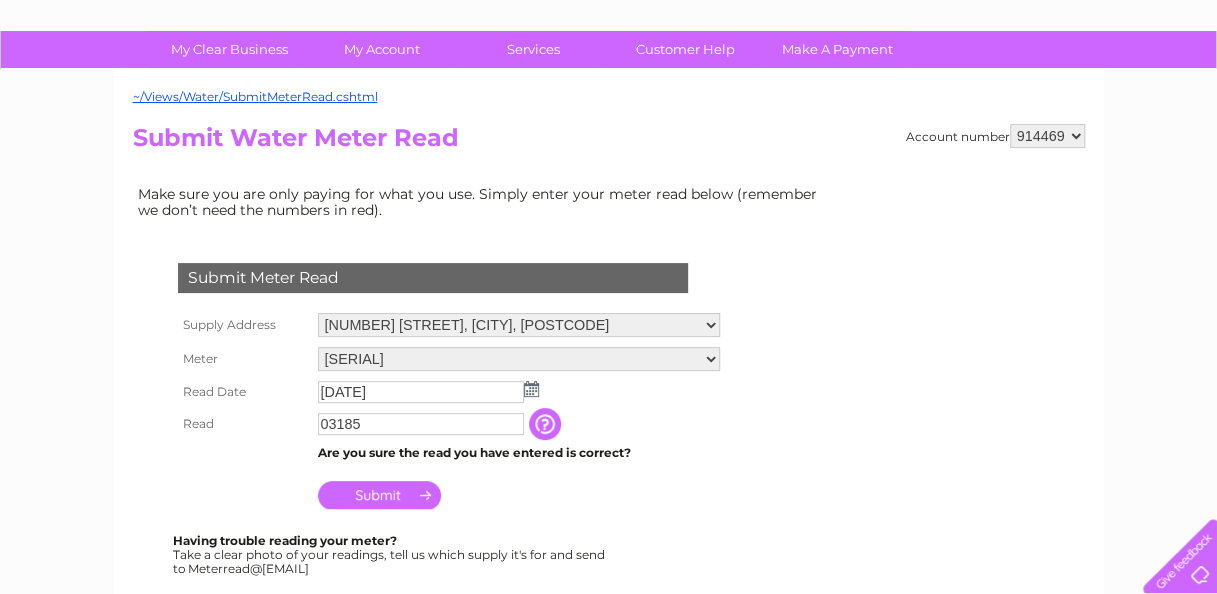 click on "Submit" at bounding box center (379, 495) 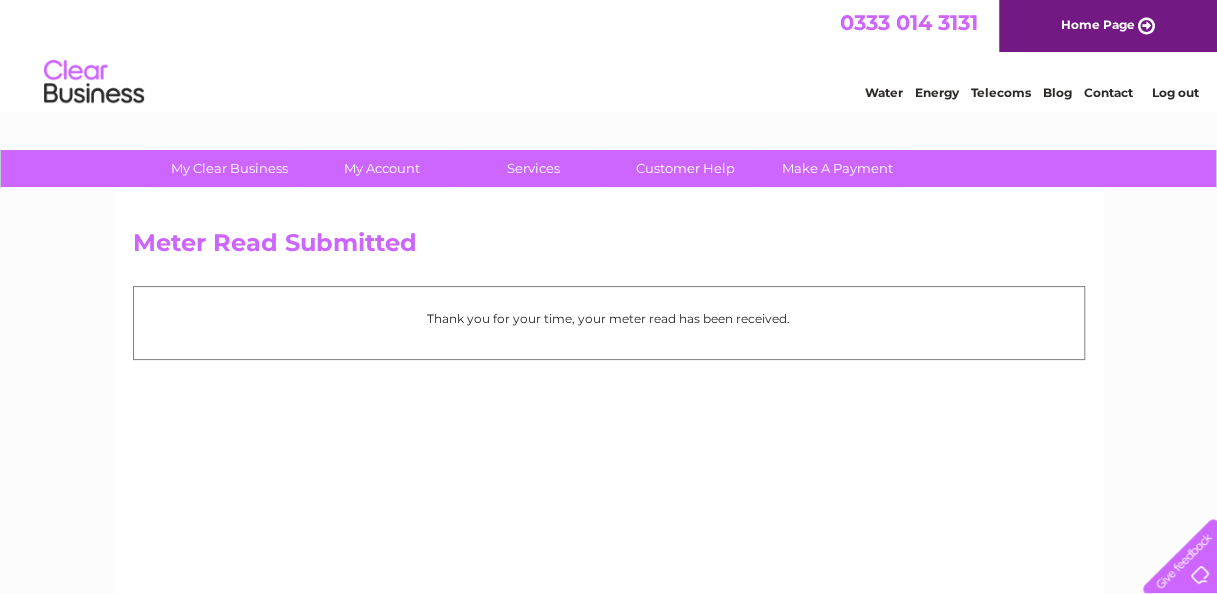 scroll, scrollTop: 0, scrollLeft: 0, axis: both 